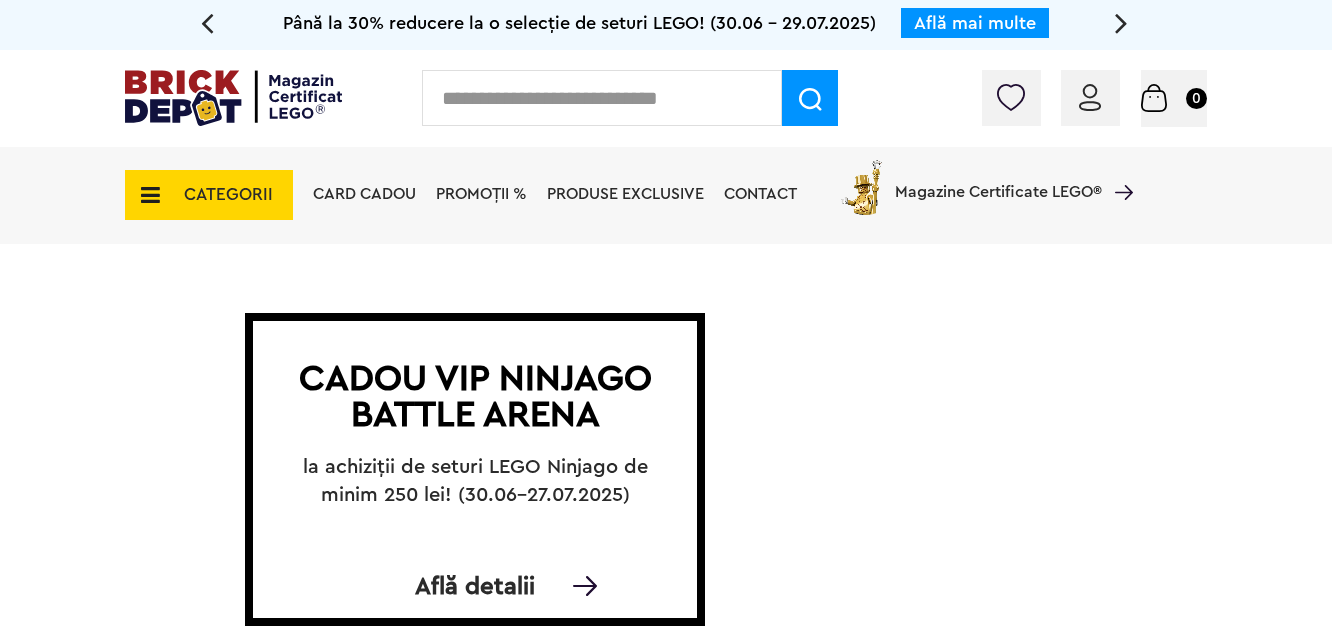 scroll, scrollTop: 0, scrollLeft: 0, axis: both 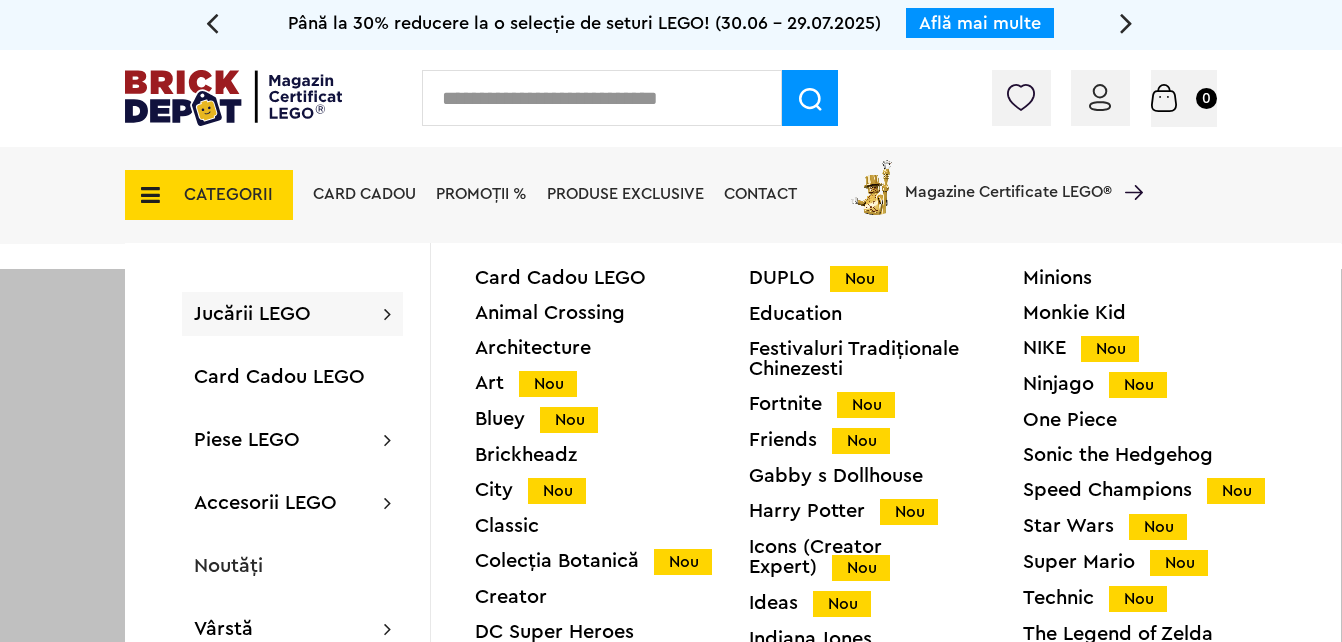 click on "City Nou" at bounding box center (612, 490) 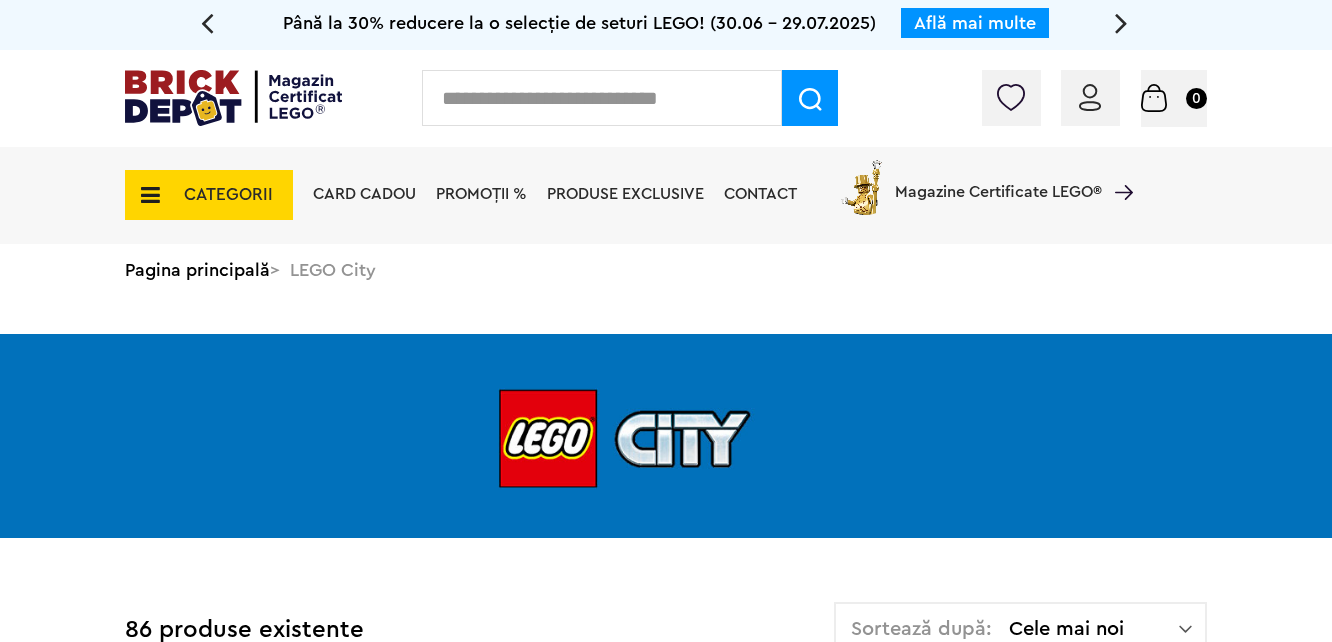 scroll, scrollTop: 0, scrollLeft: 0, axis: both 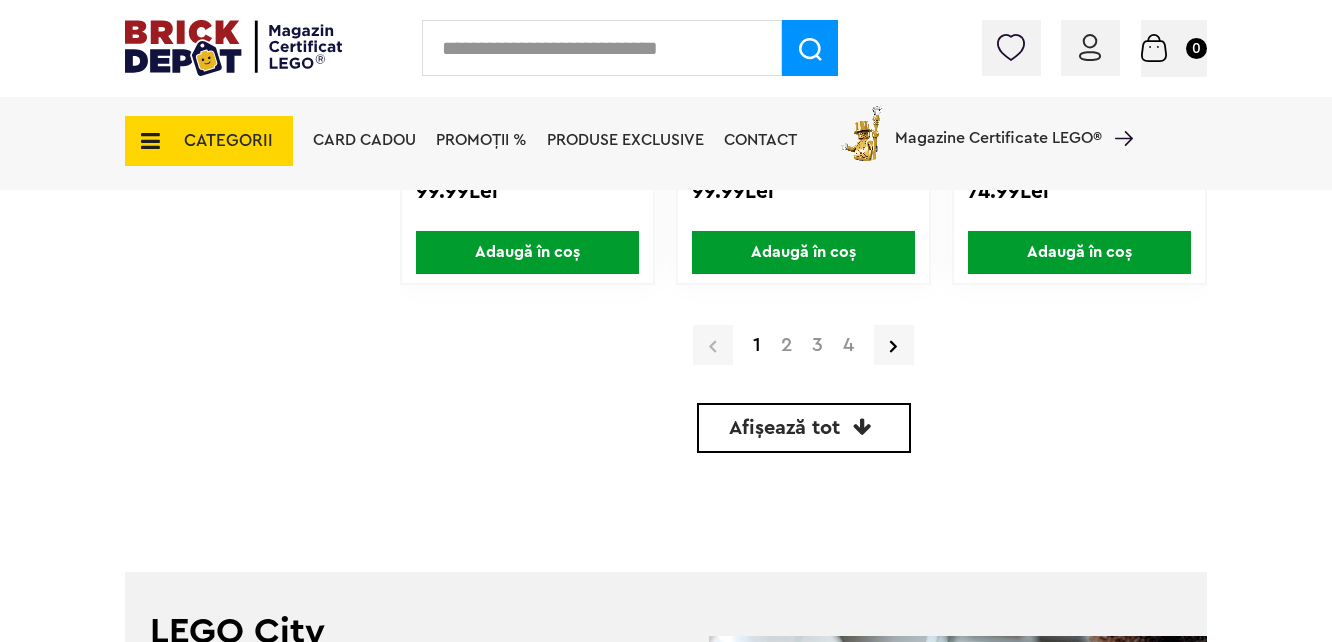 click on "Afișează tot" at bounding box center (784, 428) 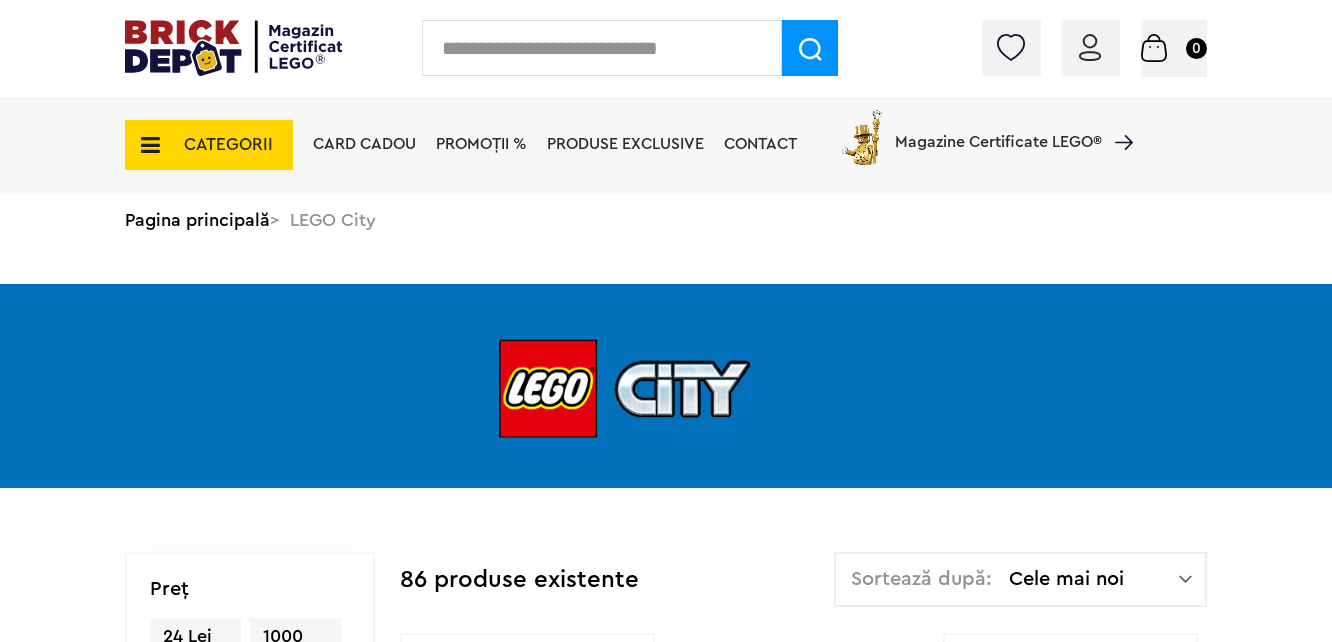 scroll, scrollTop: 0, scrollLeft: 0, axis: both 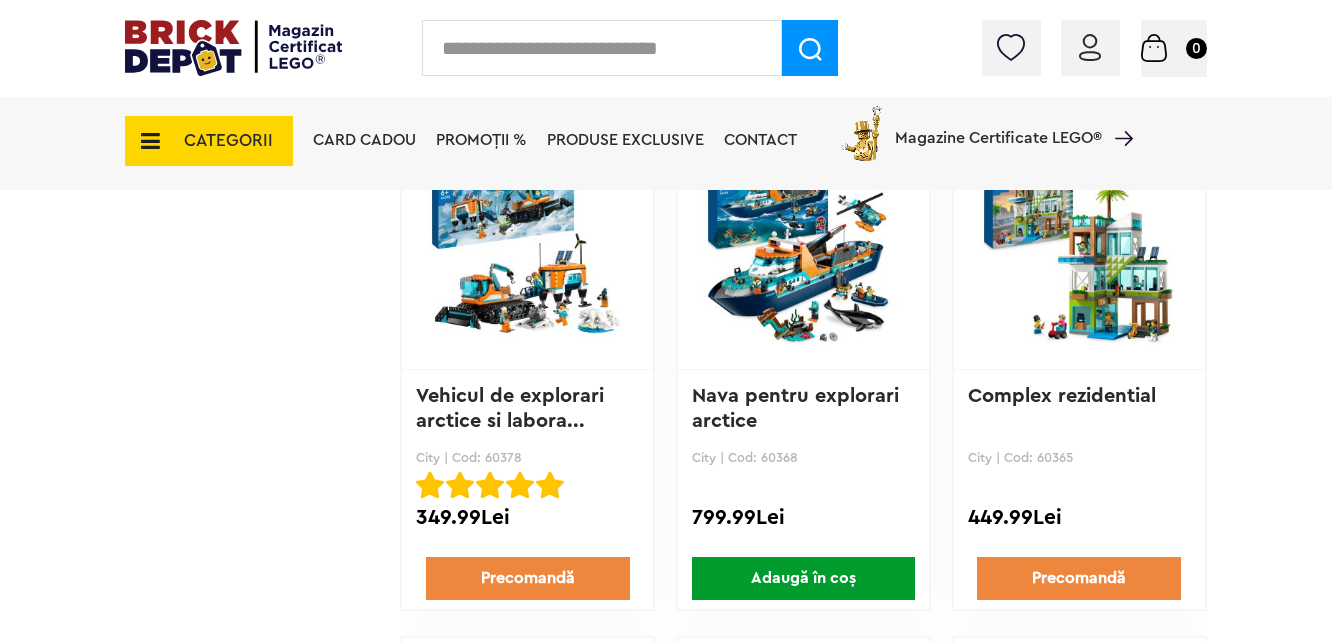 click on "CATEGORII" at bounding box center (228, 140) 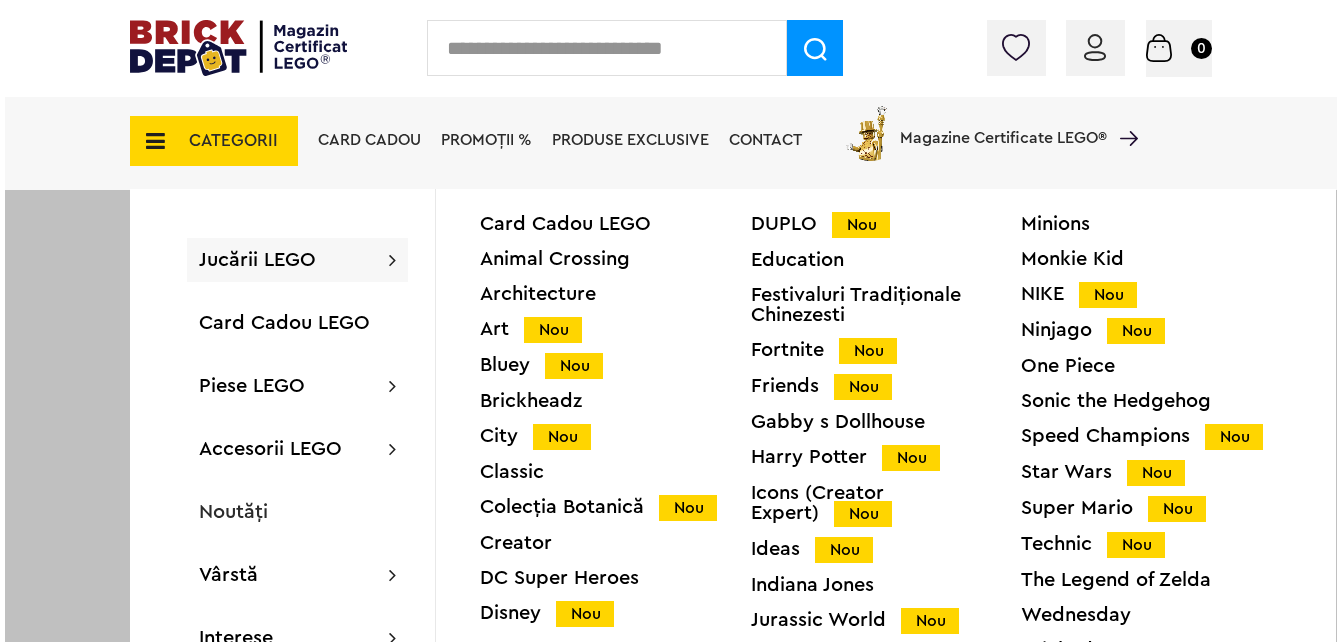 scroll, scrollTop: 12819, scrollLeft: 0, axis: vertical 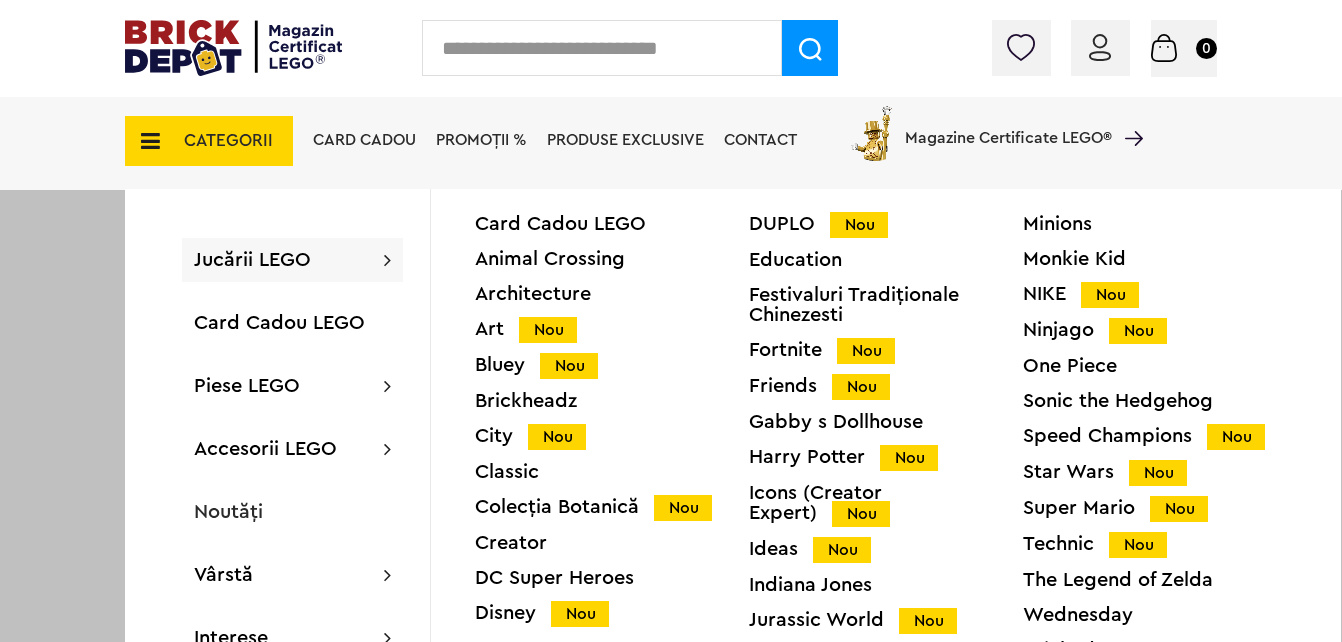 click at bounding box center (602, 48) 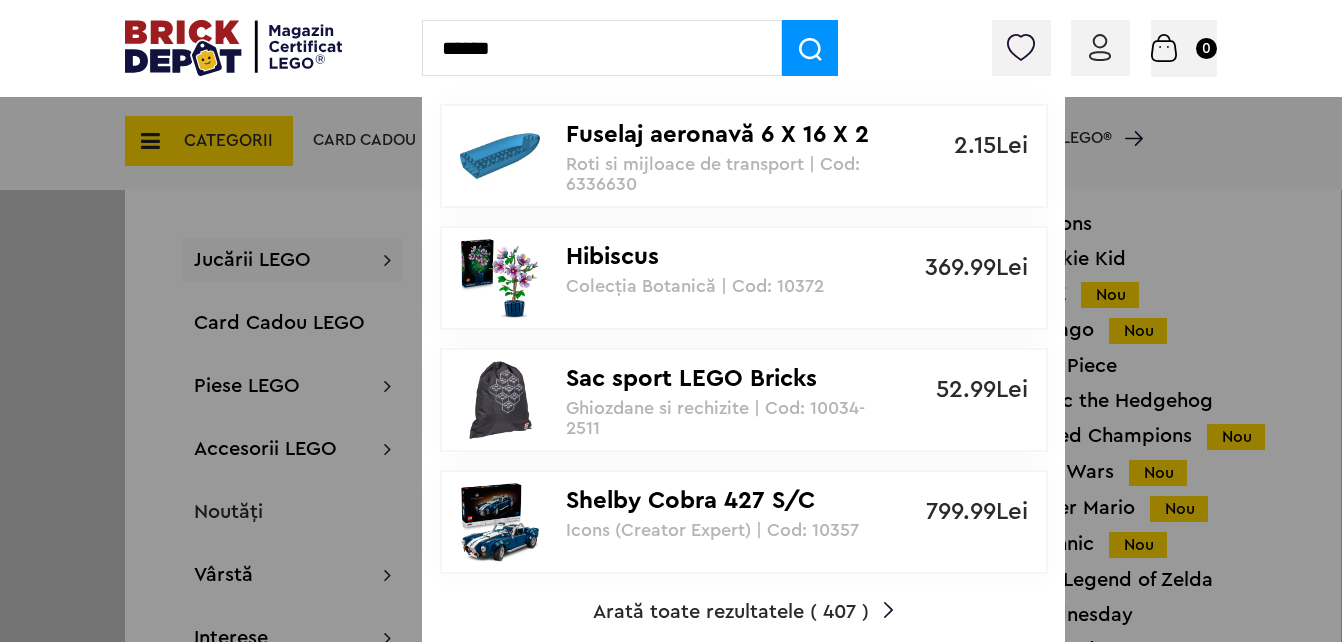 type on "******" 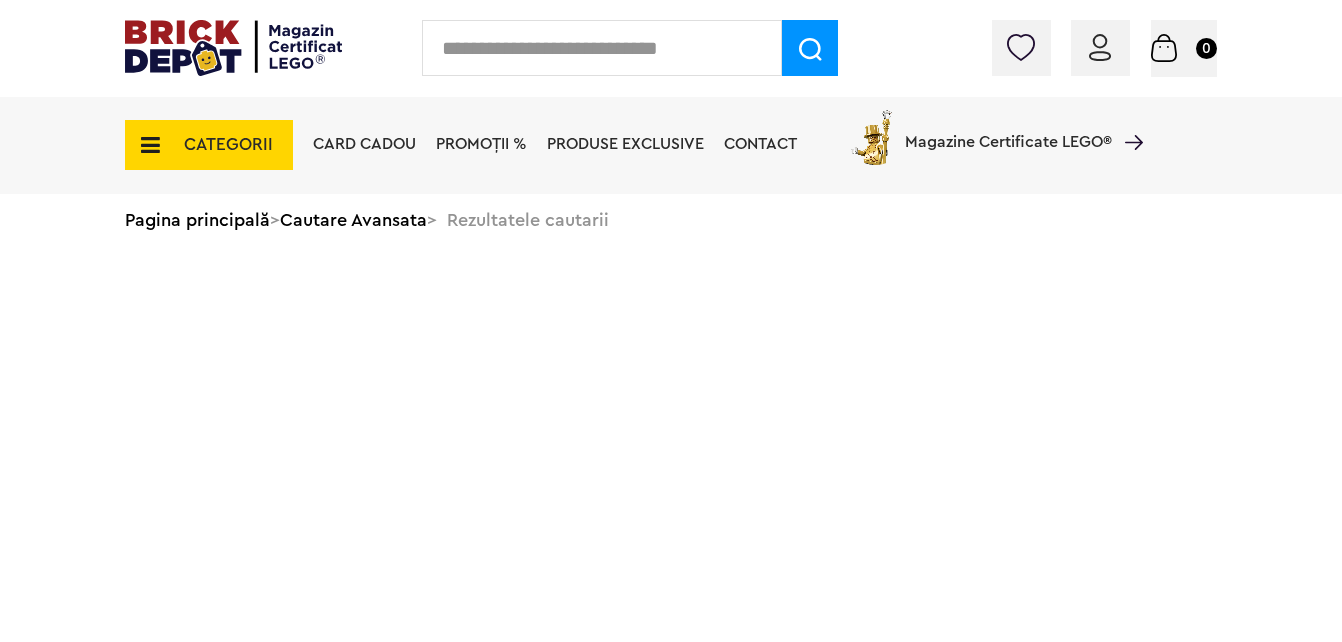 scroll, scrollTop: 0, scrollLeft: 0, axis: both 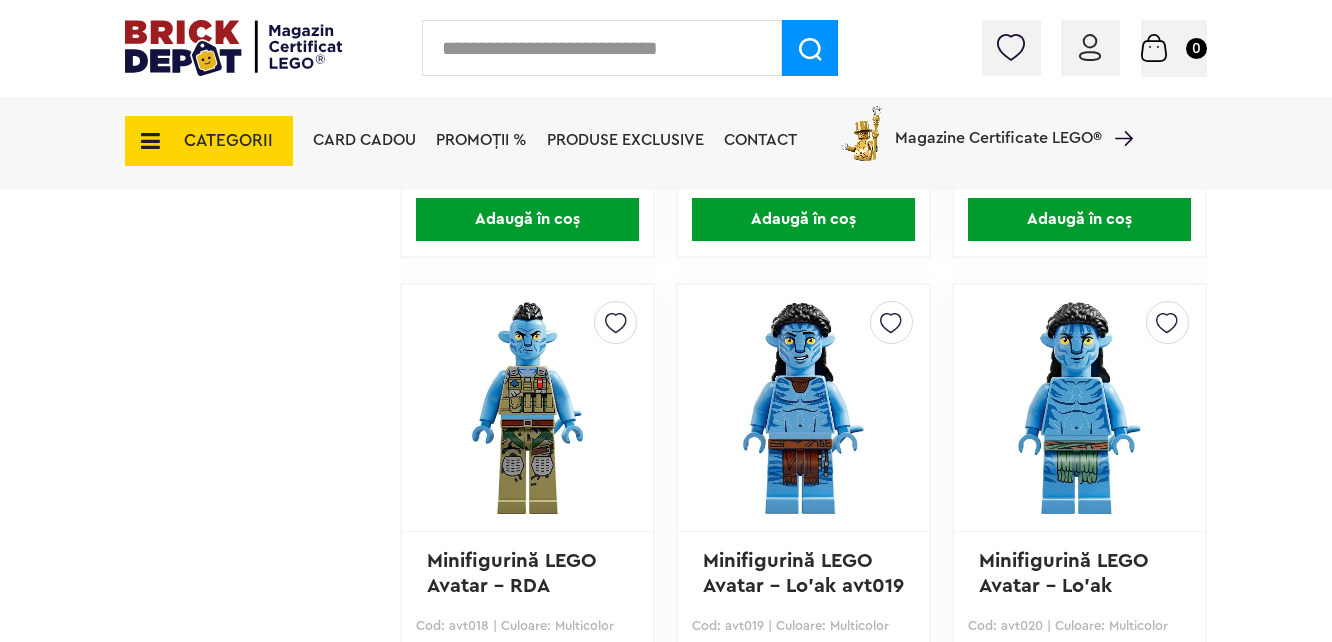 click on "CATEGORII" at bounding box center [228, 140] 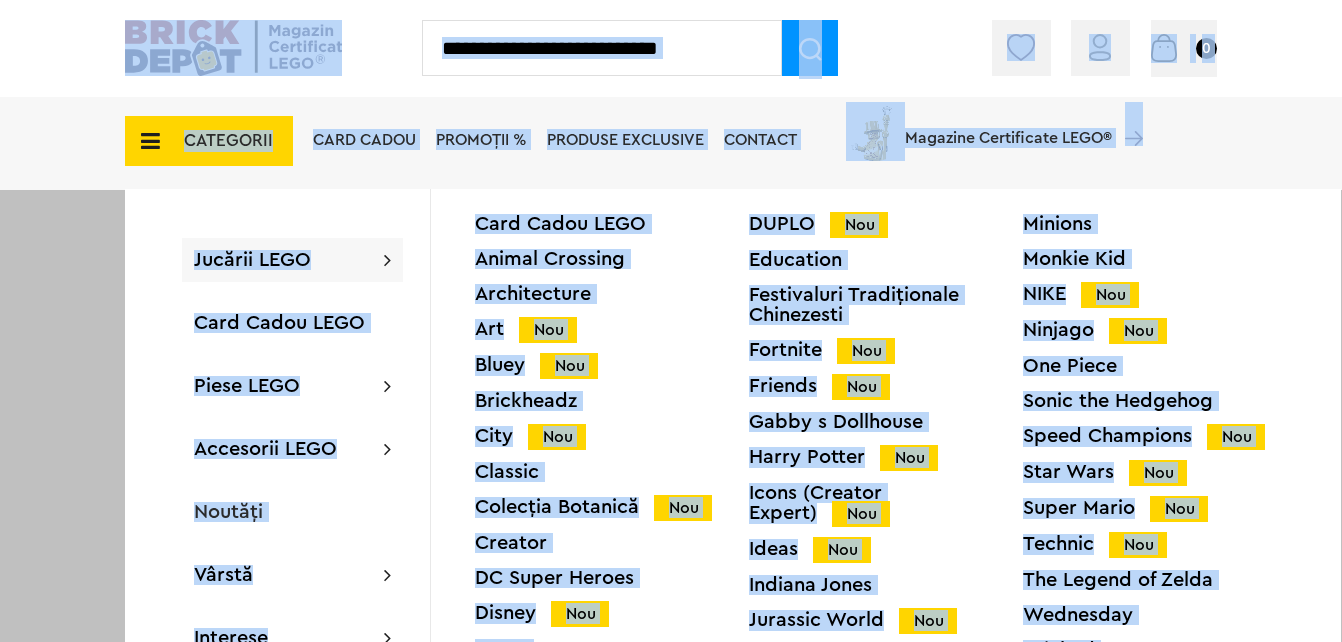 drag, startPoint x: 1341, startPoint y: 600, endPoint x: 1341, endPoint y: 686, distance: 86 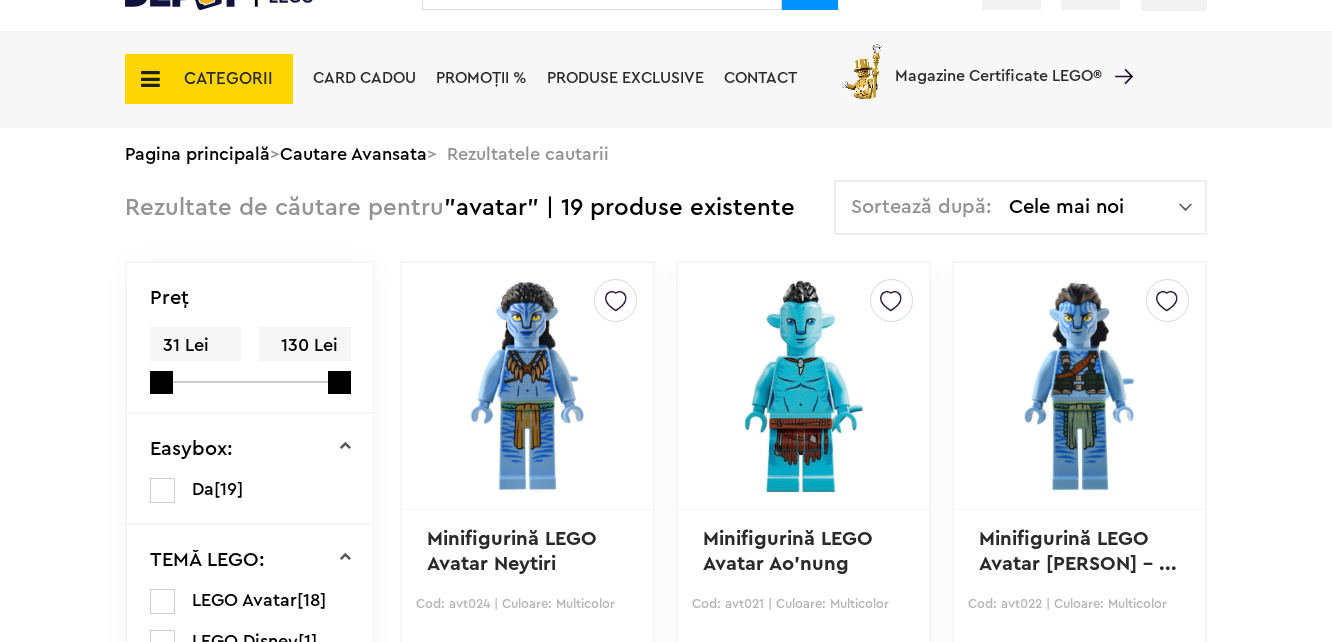 scroll, scrollTop: 0, scrollLeft: 0, axis: both 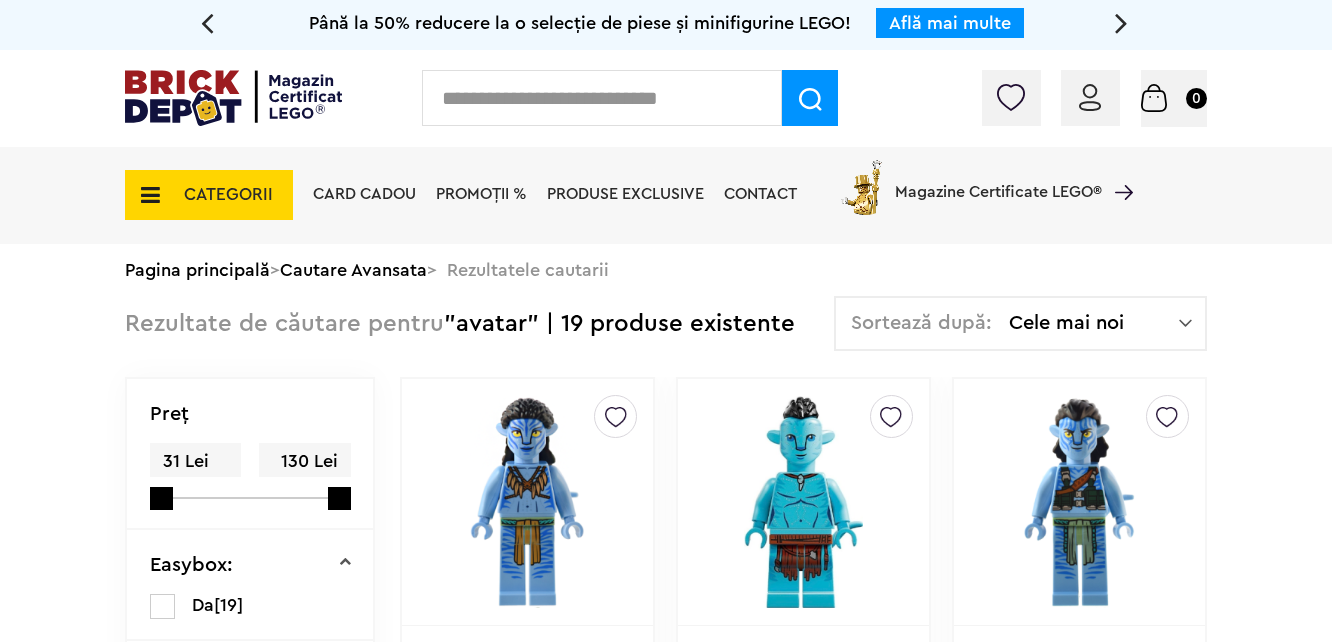 click on "CATEGORII" at bounding box center [209, 195] 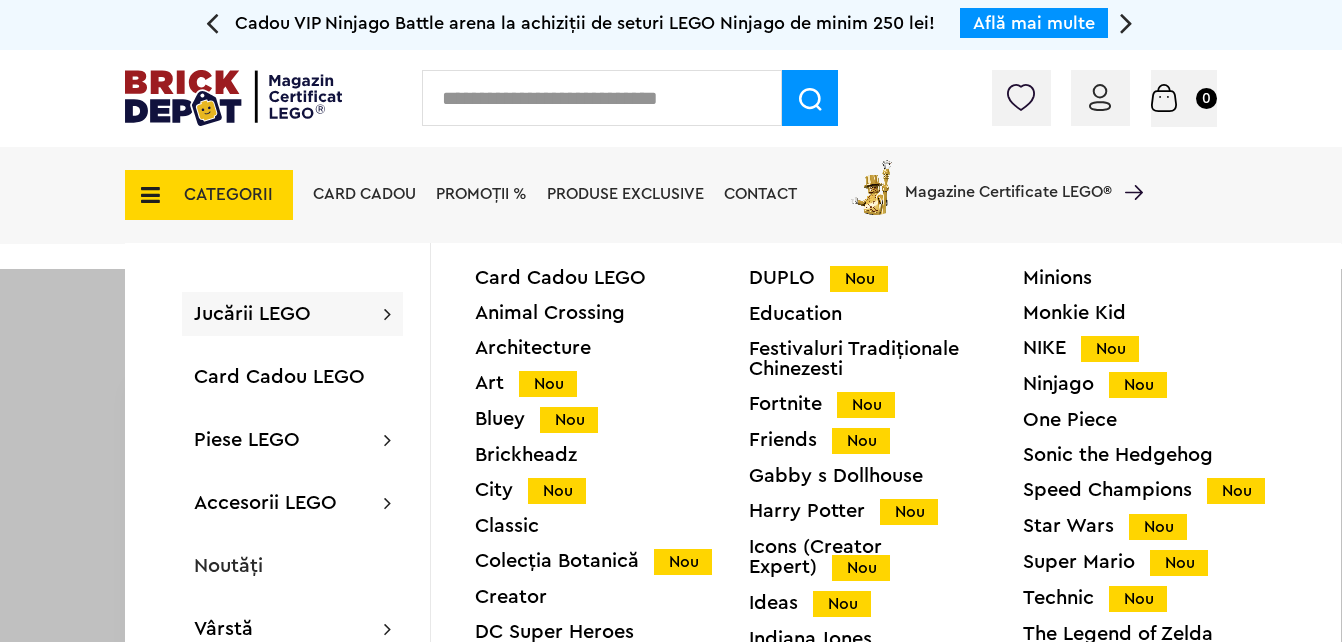click on "City Nou" at bounding box center (612, 490) 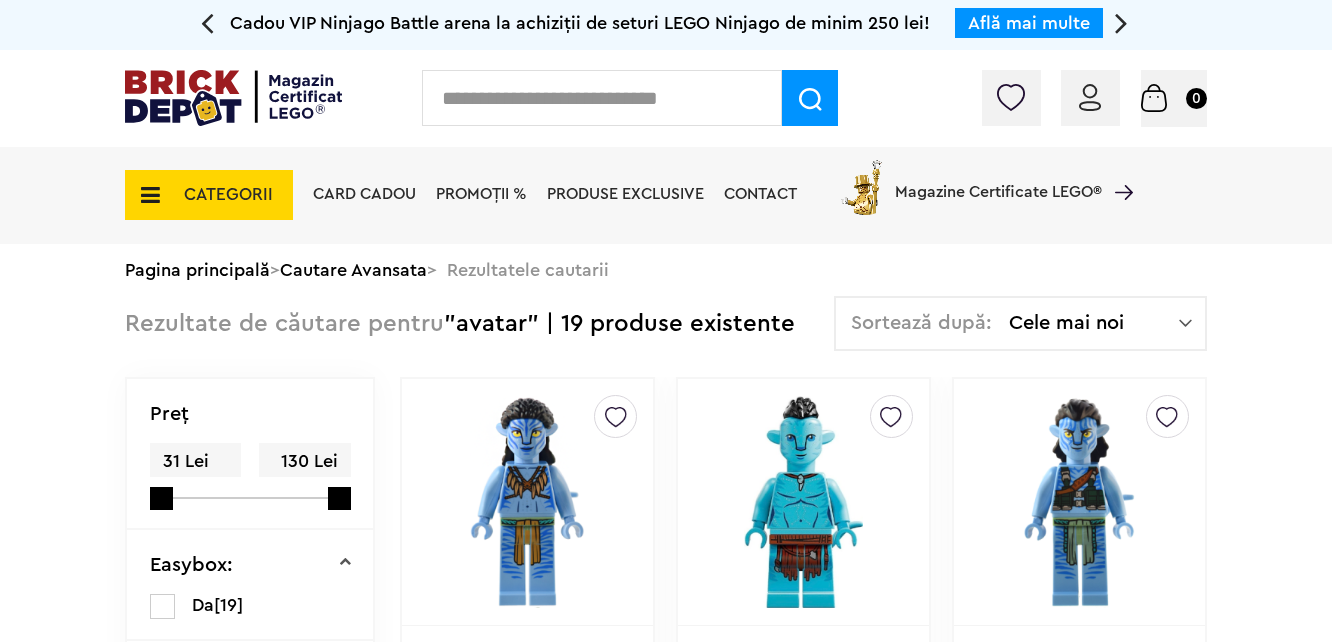 click at bounding box center [527, 502] 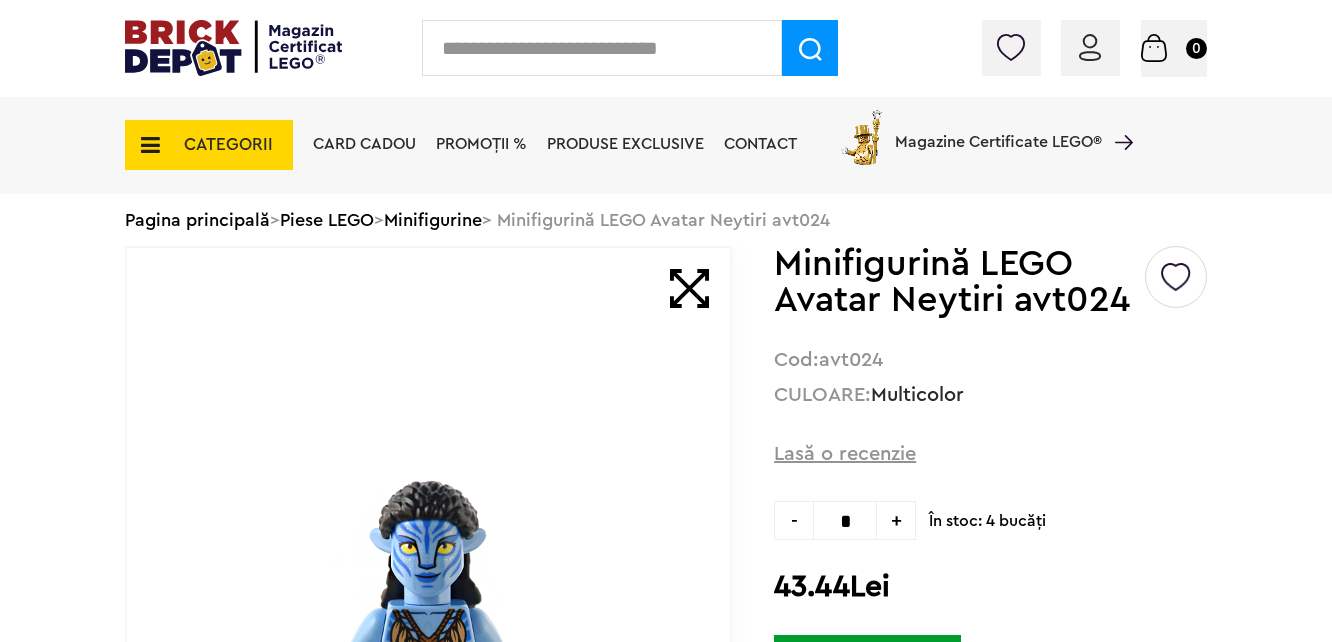 scroll, scrollTop: 0, scrollLeft: 0, axis: both 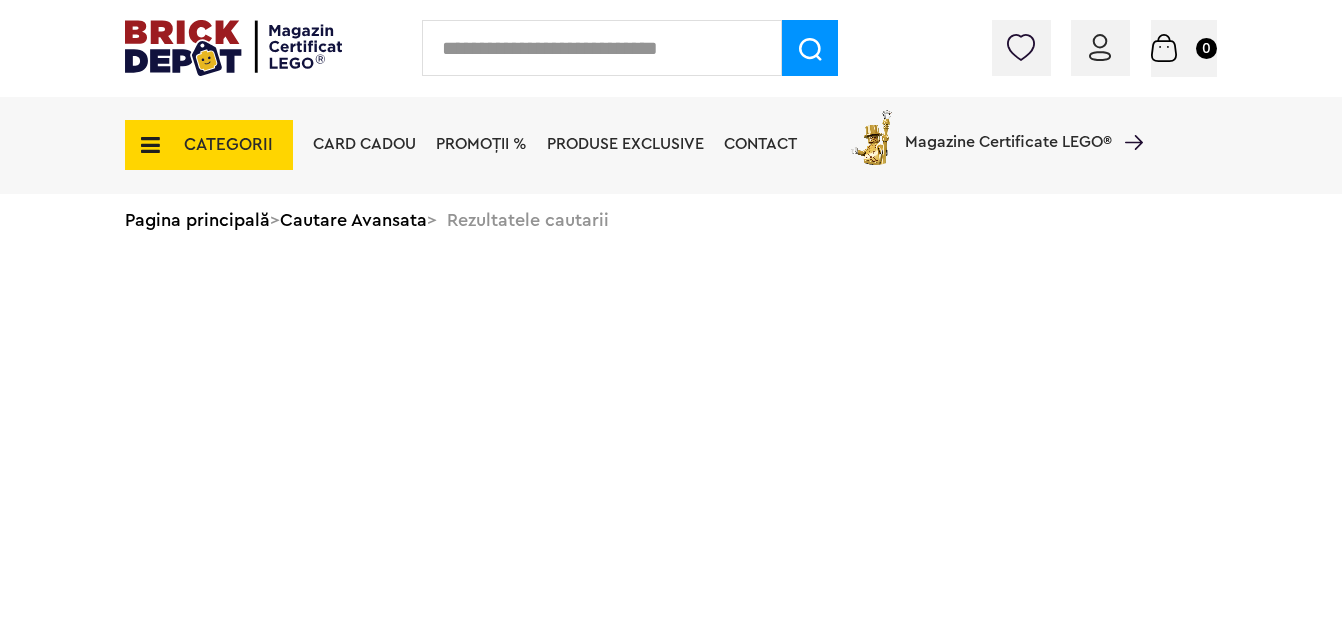 click on "CATEGORII" at bounding box center (228, 144) 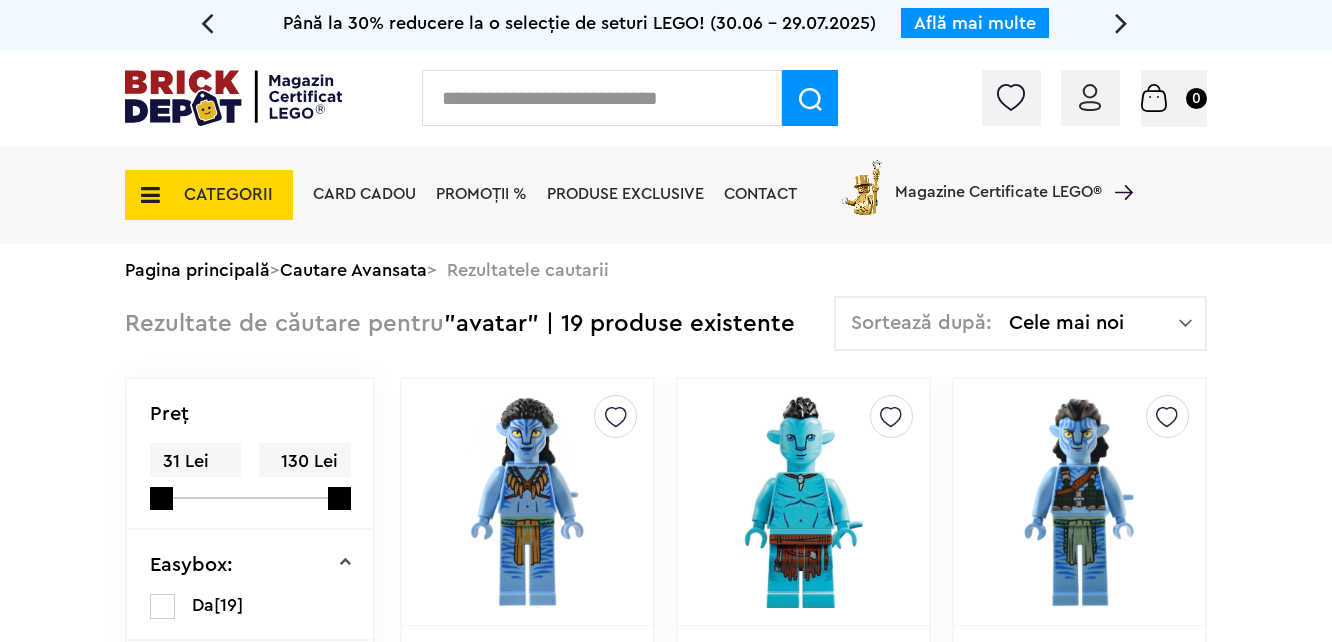 click on "CATEGORII" at bounding box center [228, 194] 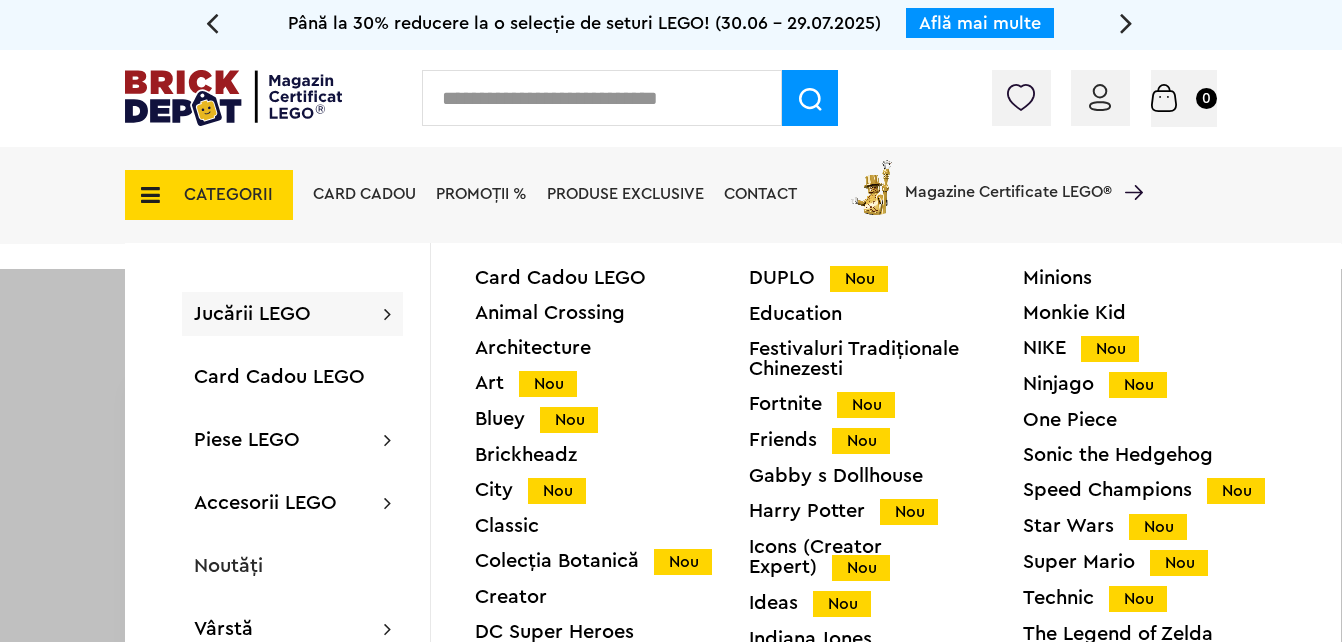 click on "City Nou" at bounding box center (612, 490) 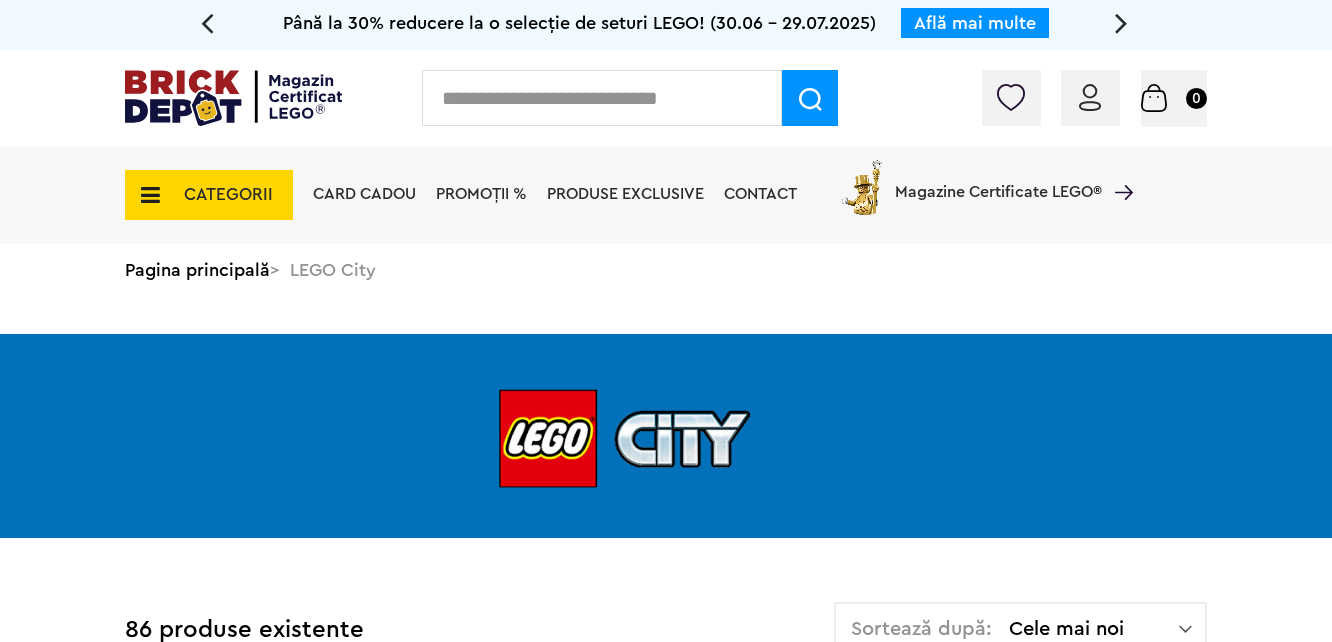 scroll, scrollTop: 0, scrollLeft: 0, axis: both 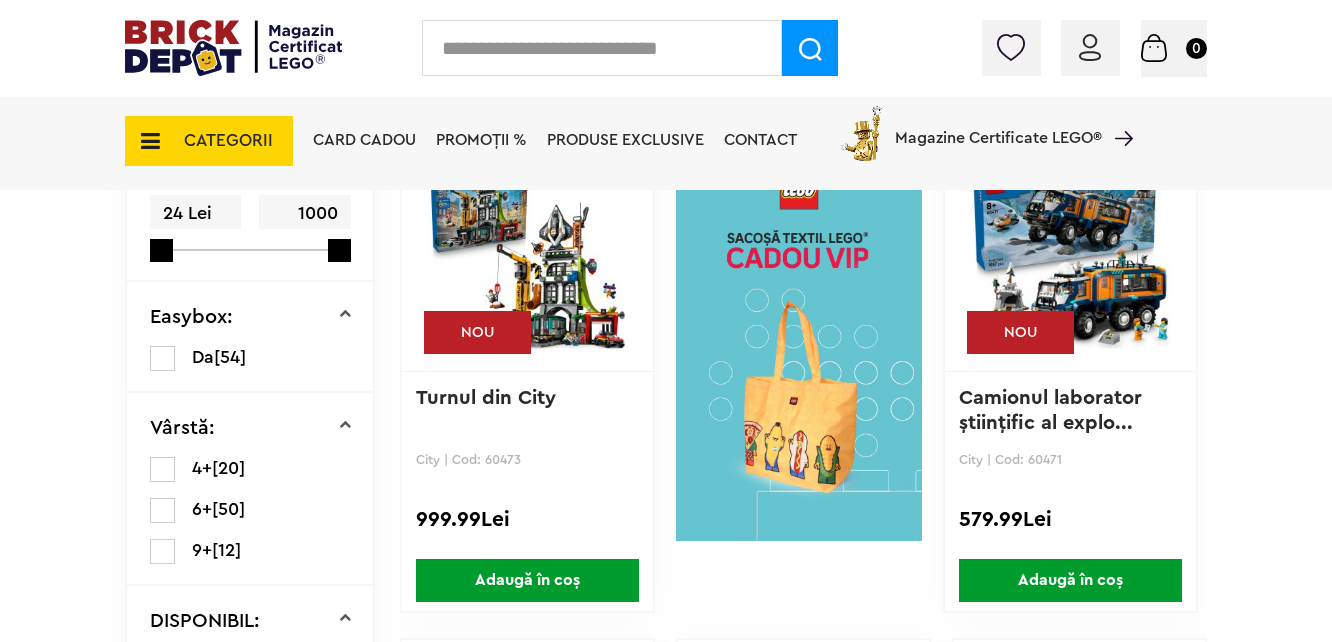 click at bounding box center (602, 48) 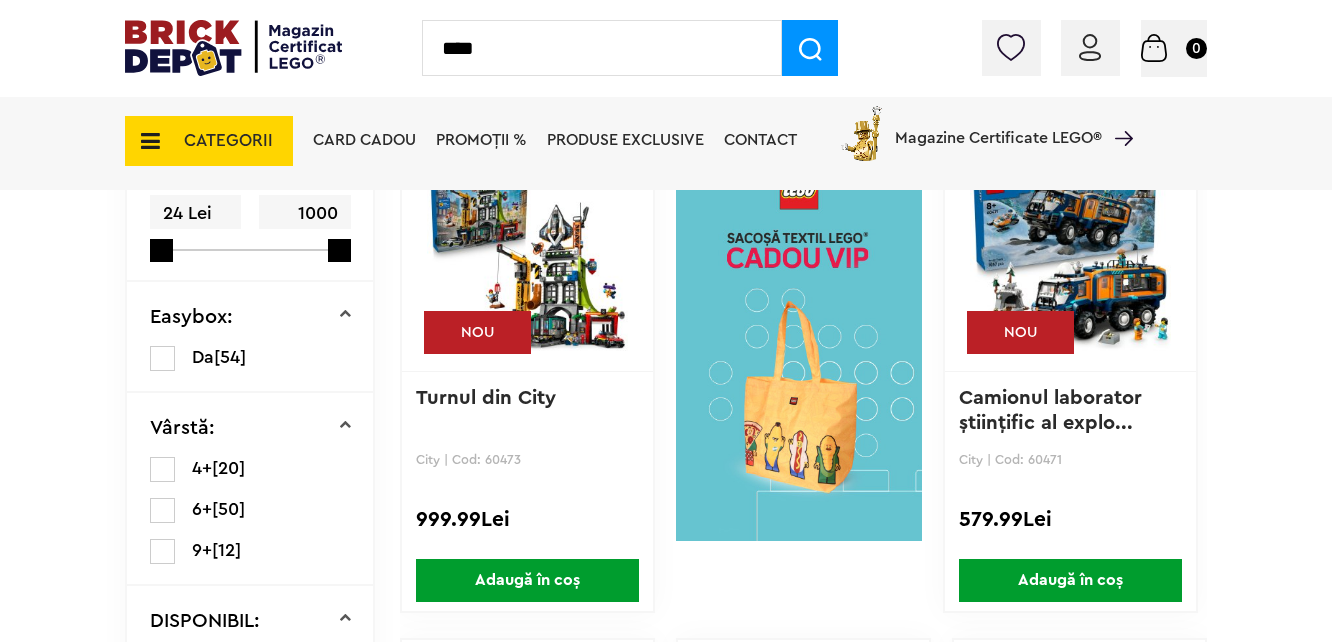type on "****" 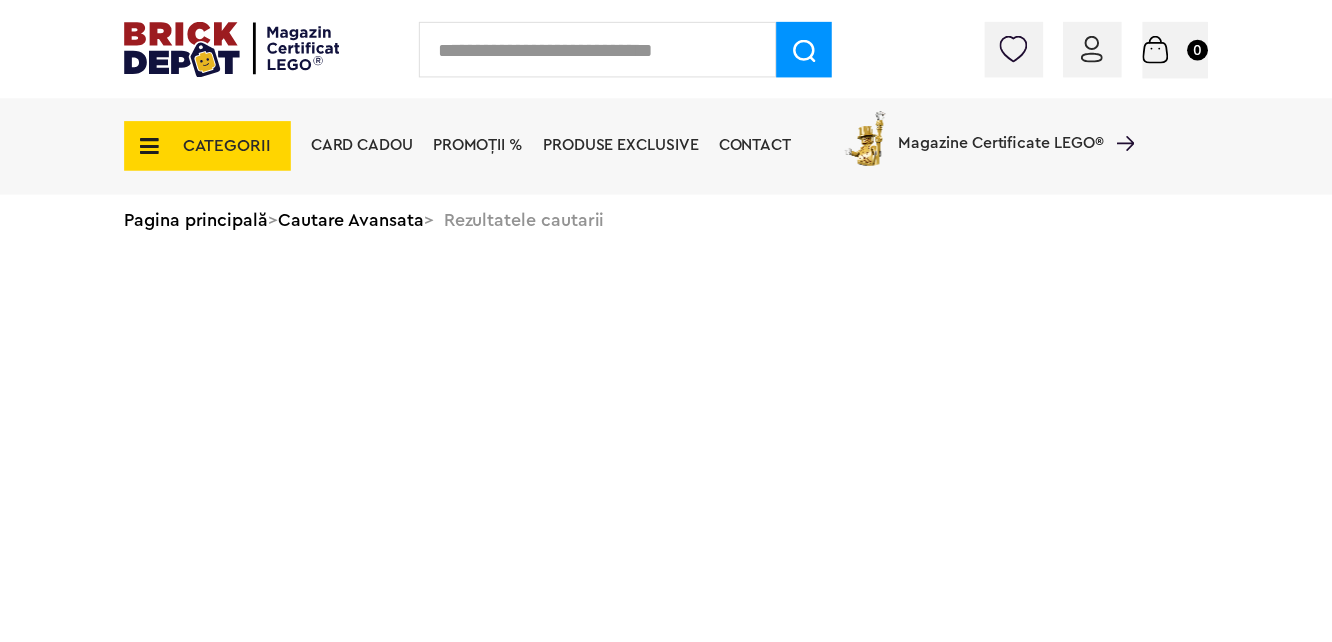 scroll, scrollTop: 0, scrollLeft: 0, axis: both 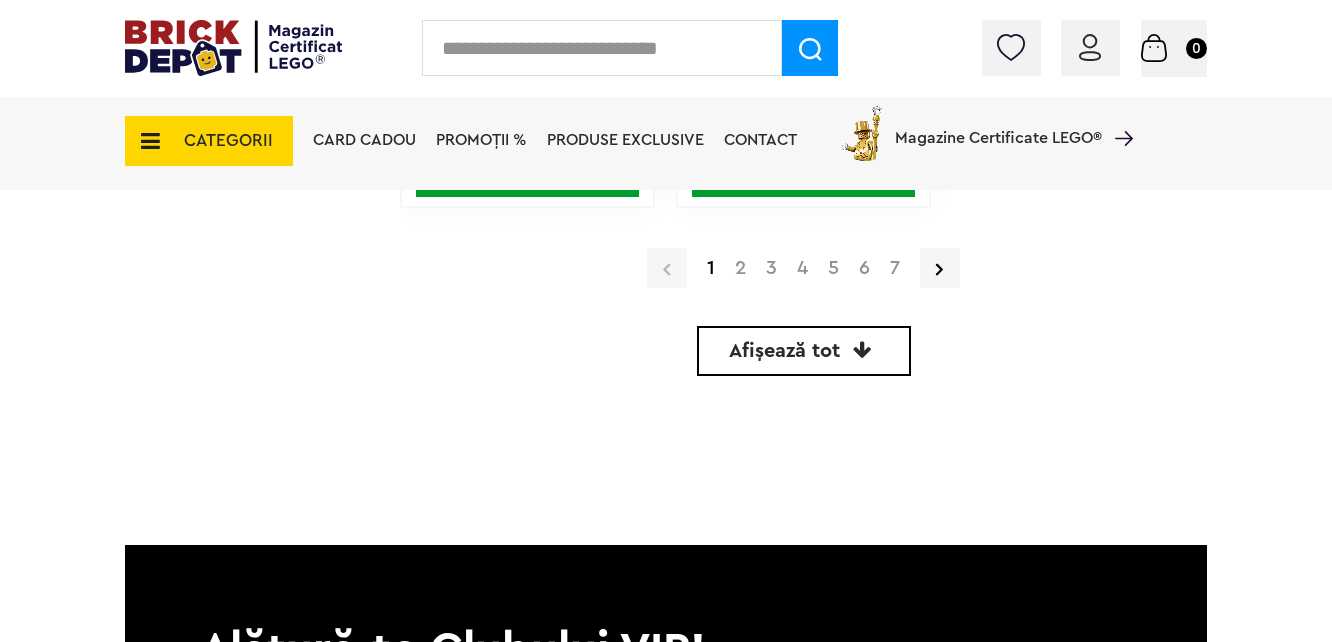 click on "Afișează tot" at bounding box center [784, 351] 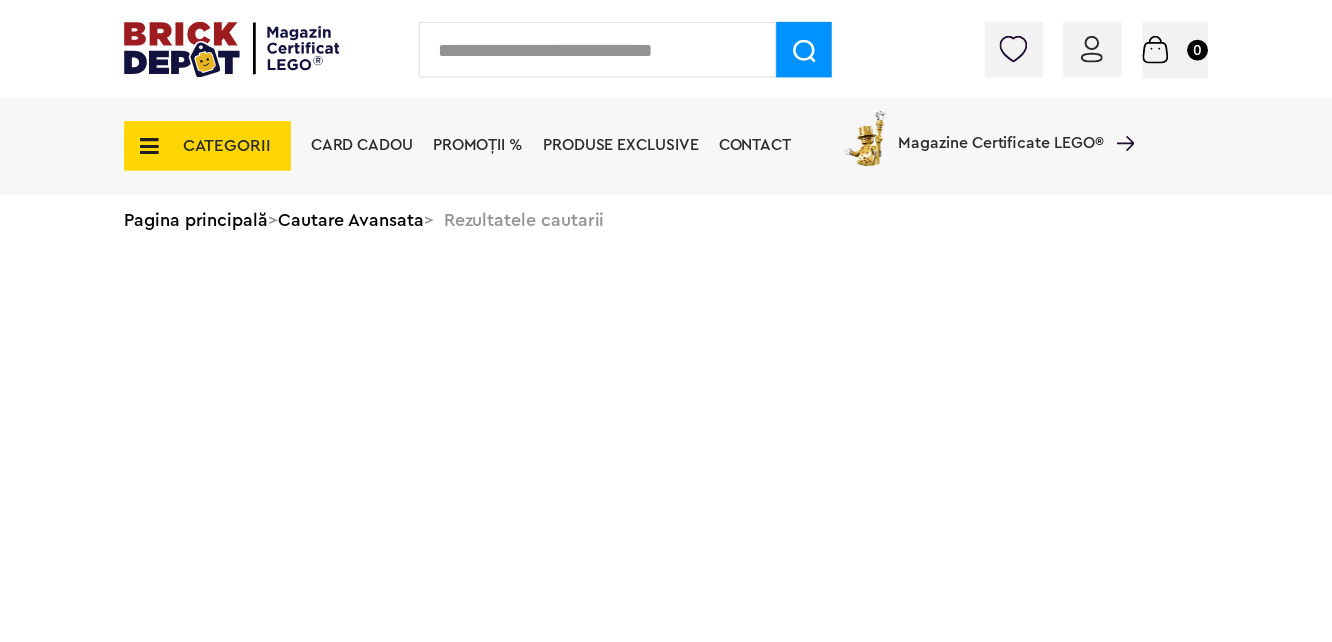 scroll, scrollTop: 0, scrollLeft: 0, axis: both 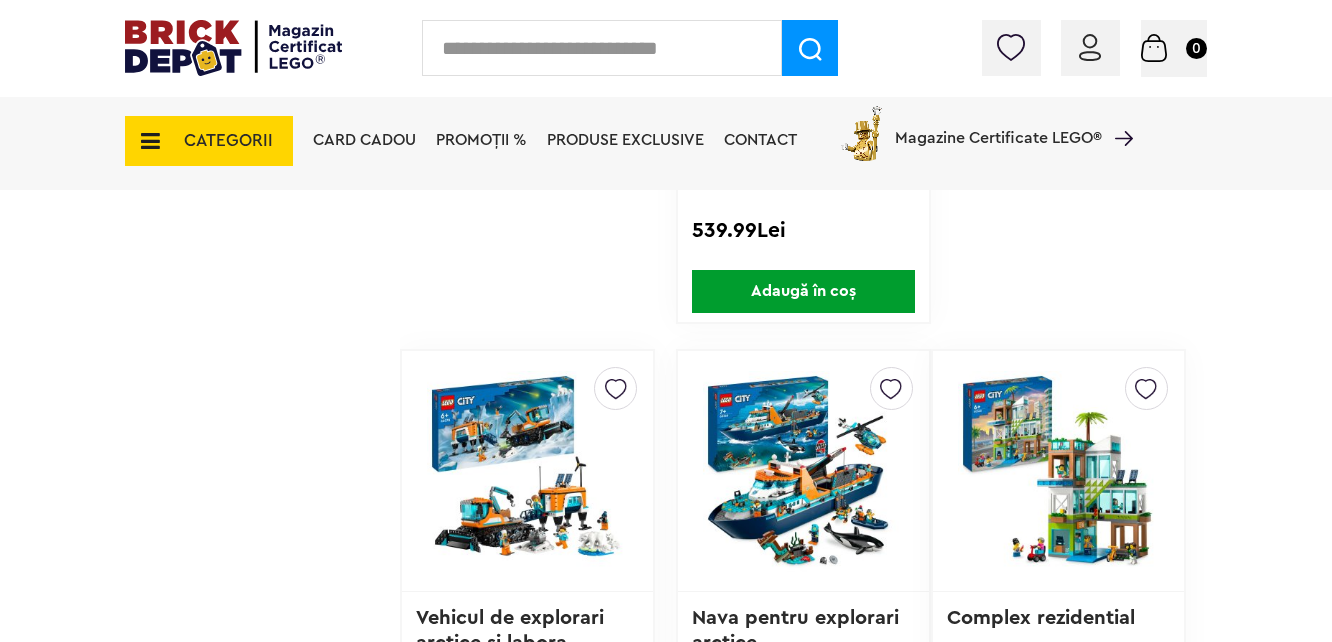 click at bounding box center (803, 471) 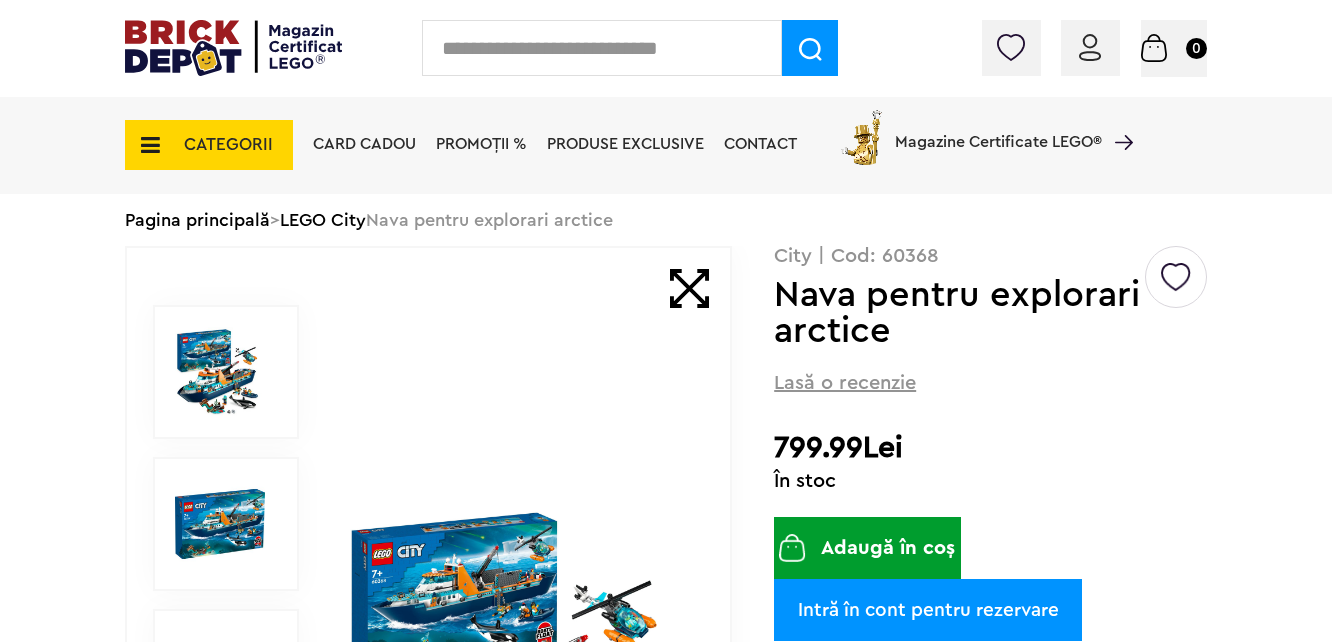 scroll, scrollTop: 0, scrollLeft: 0, axis: both 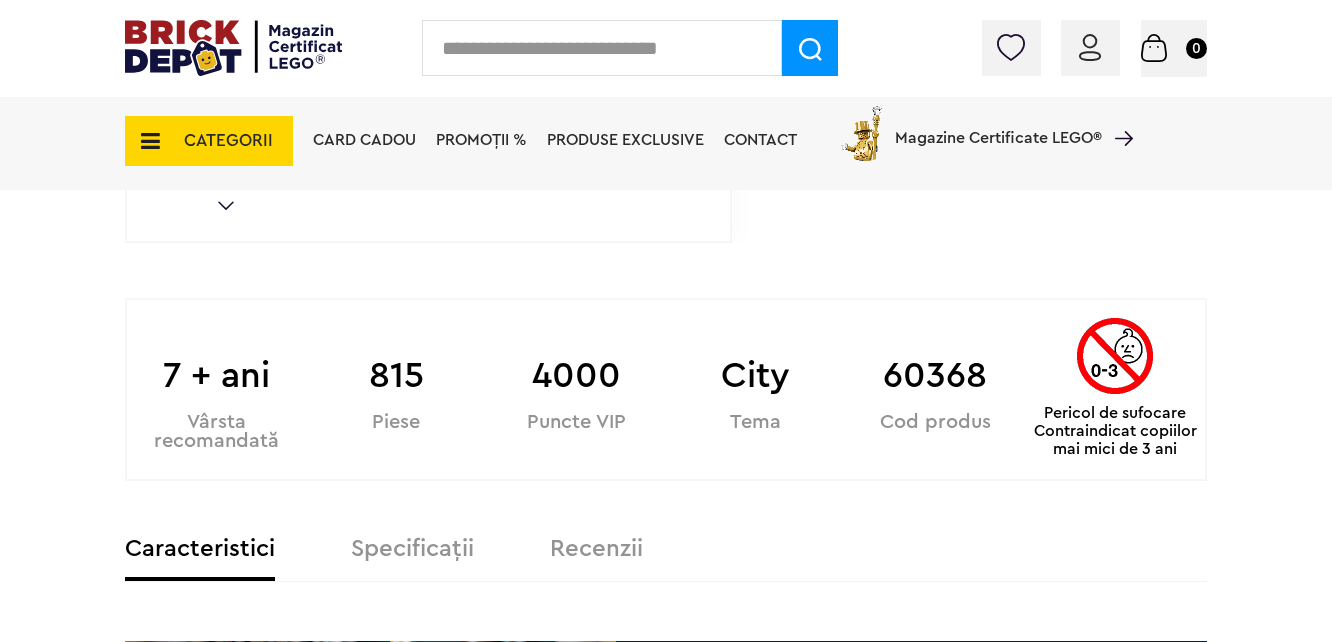 click on "Caracteristici
Specificații
Recenzii" at bounding box center [666, 559] 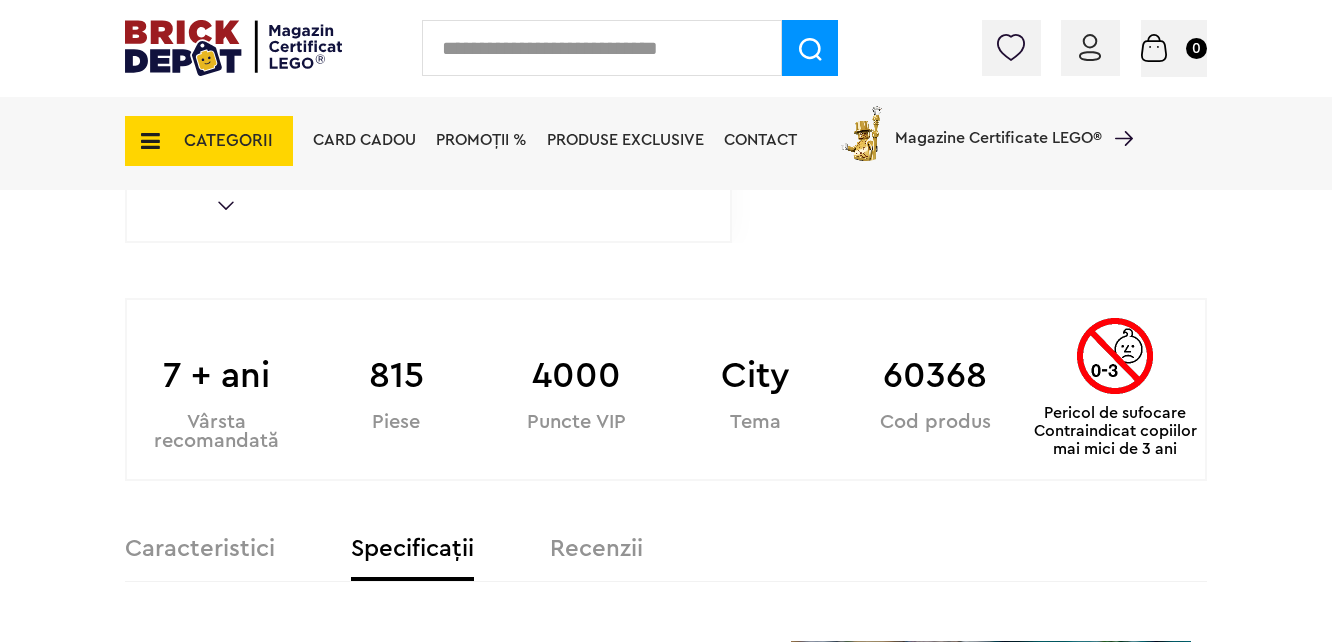 scroll, scrollTop: 1522, scrollLeft: 0, axis: vertical 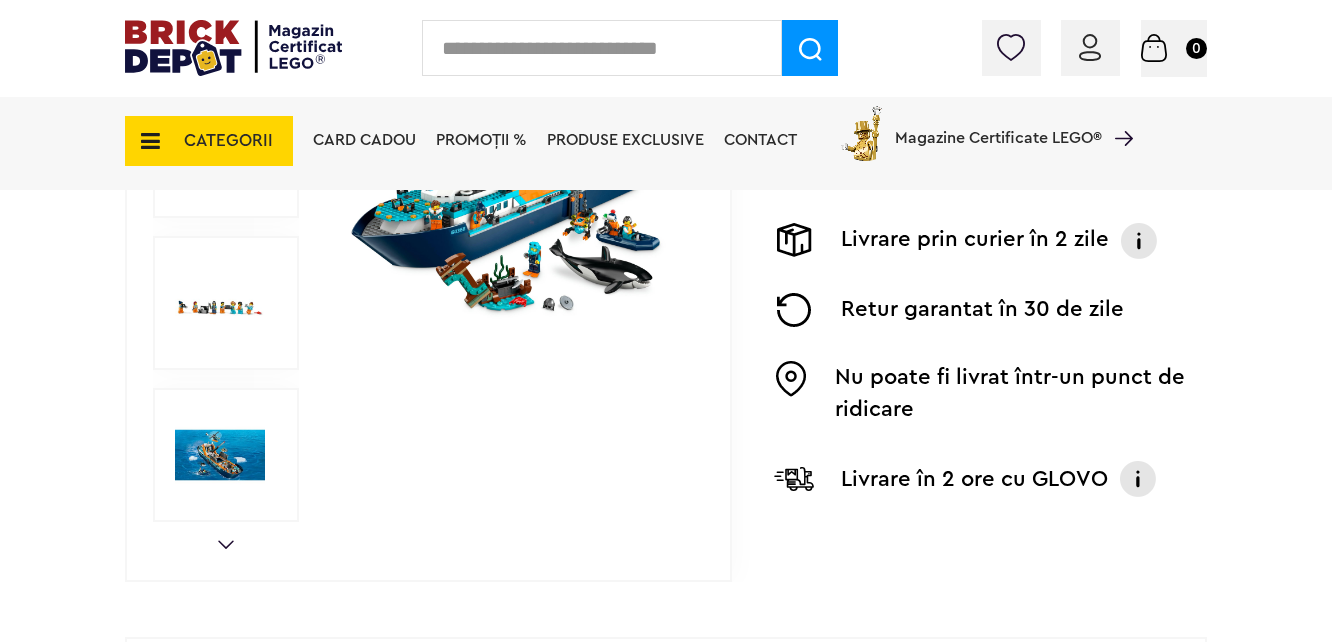 click at bounding box center [515, 151] 